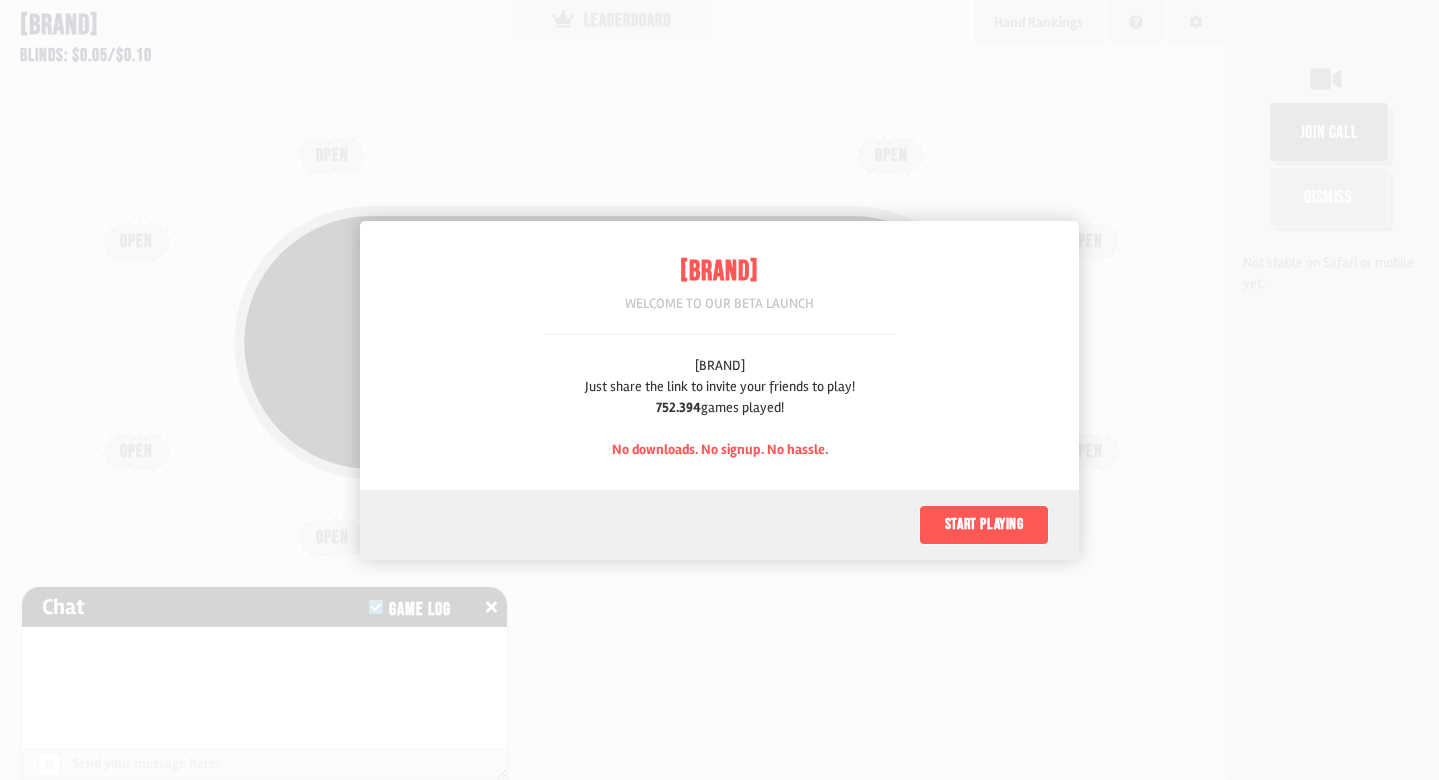scroll, scrollTop: 0, scrollLeft: 0, axis: both 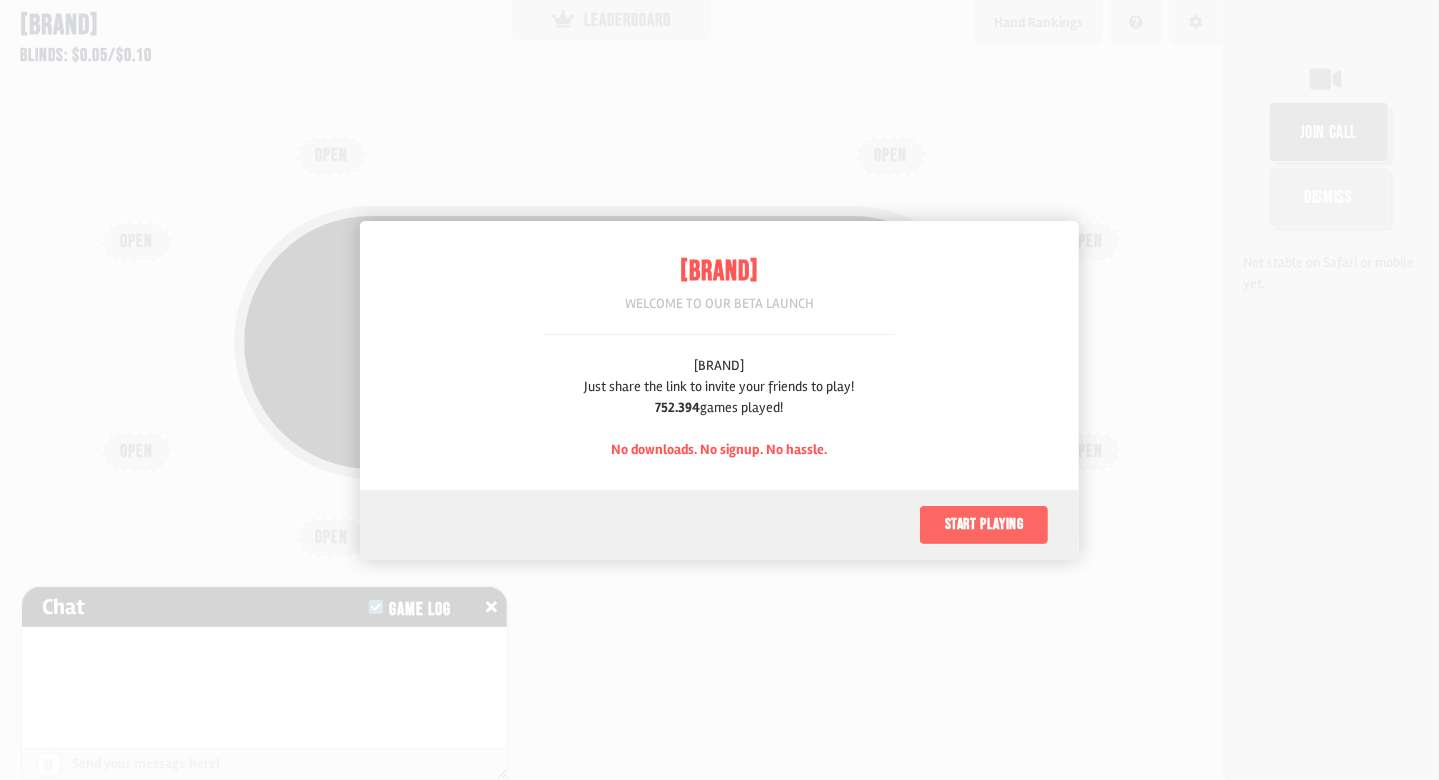 click on "Start playing" at bounding box center (984, 525) 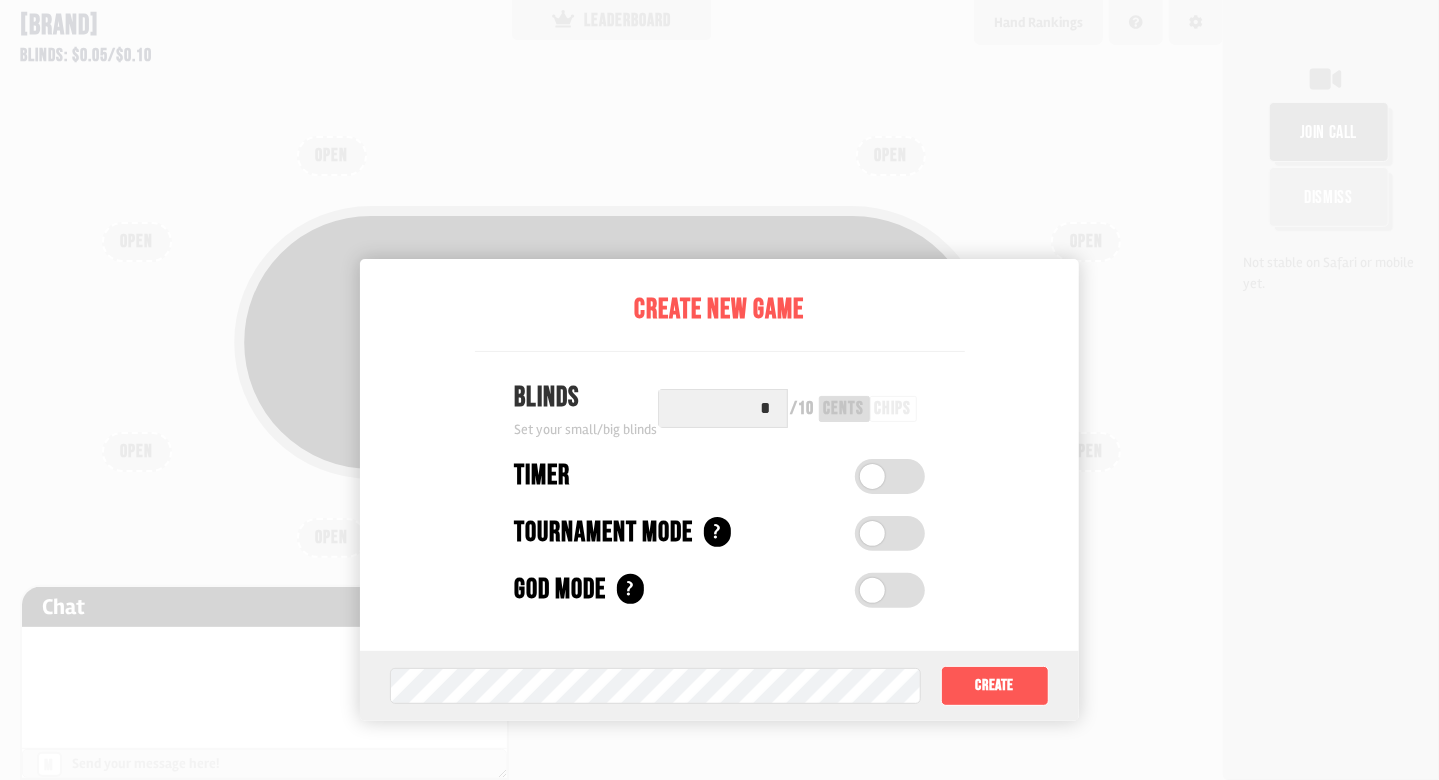 scroll, scrollTop: 100, scrollLeft: 0, axis: vertical 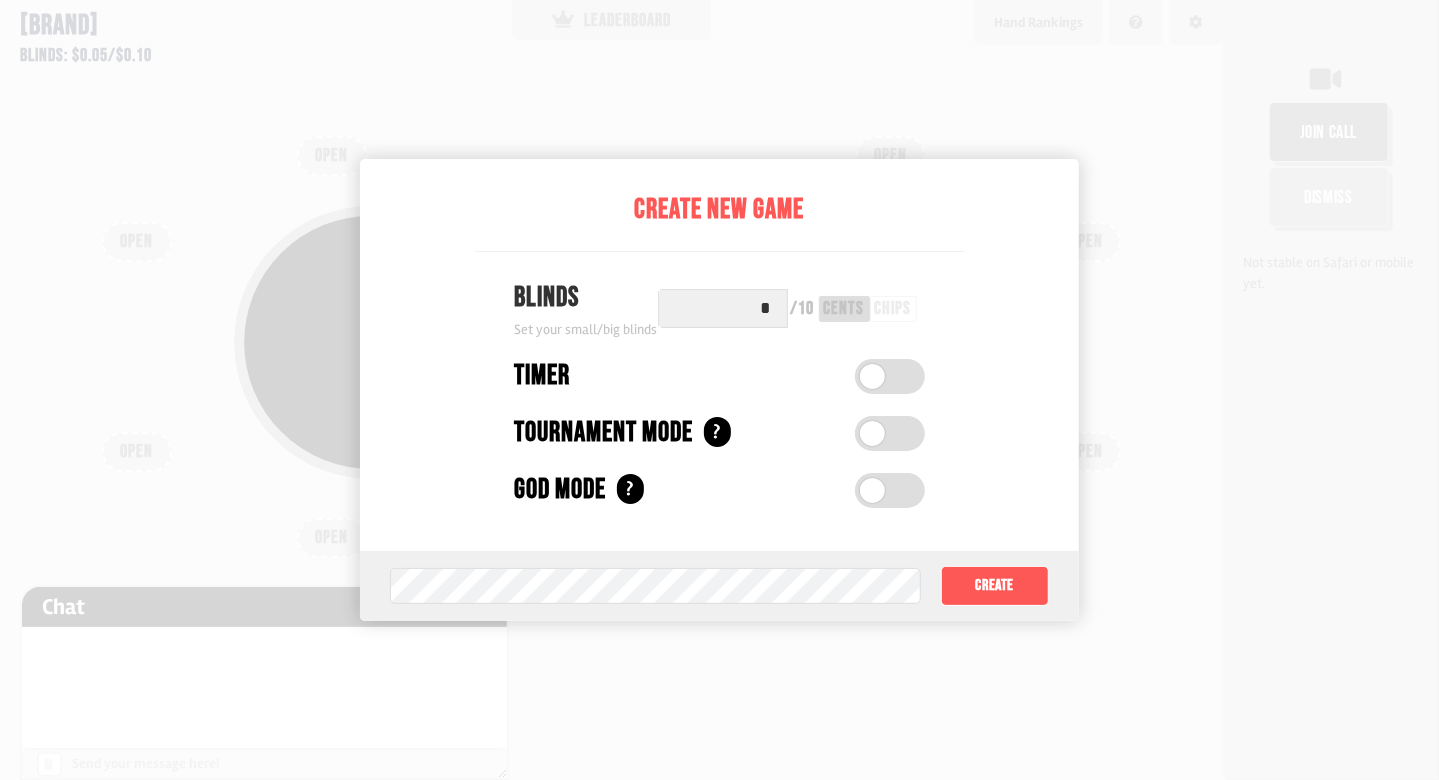 click at bounding box center (872, 376) 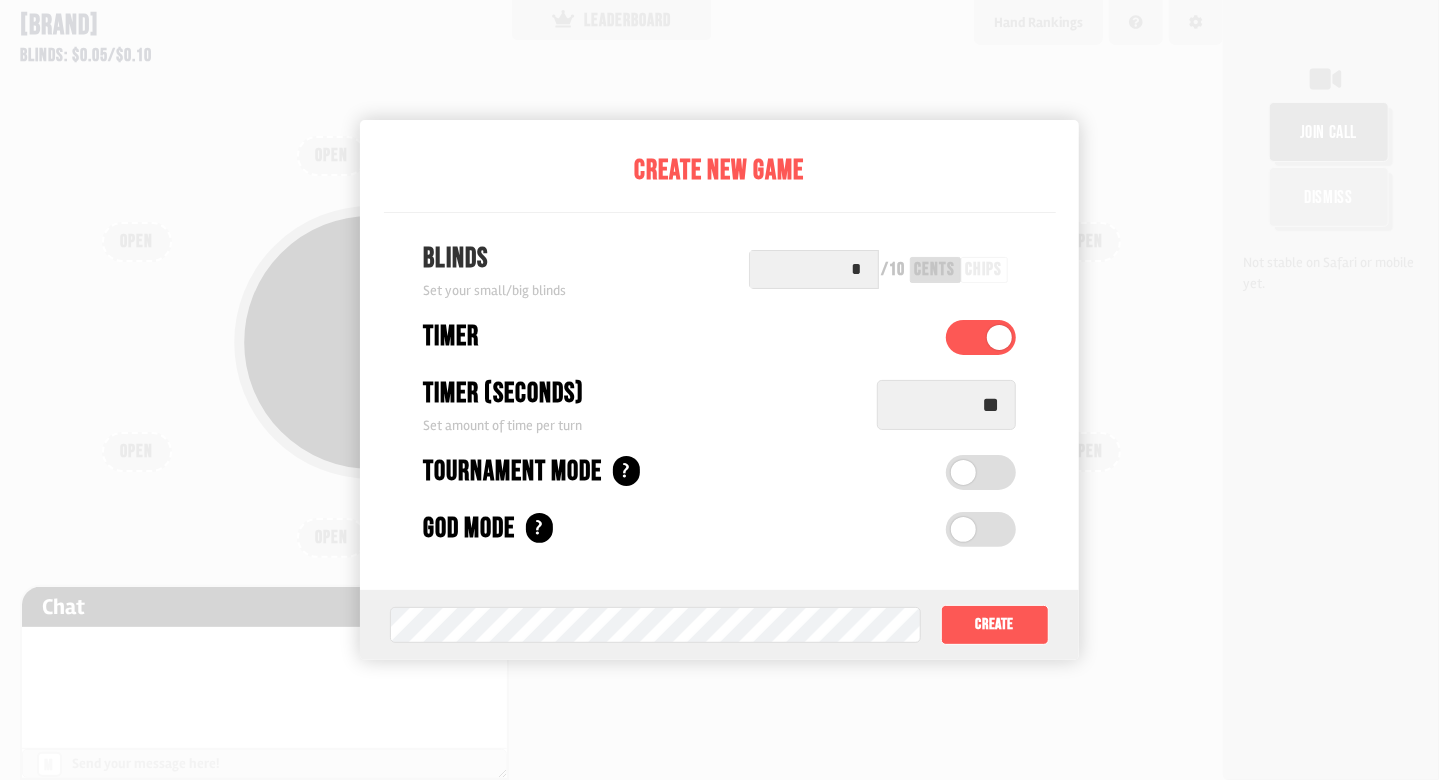 click at bounding box center (999, 337) 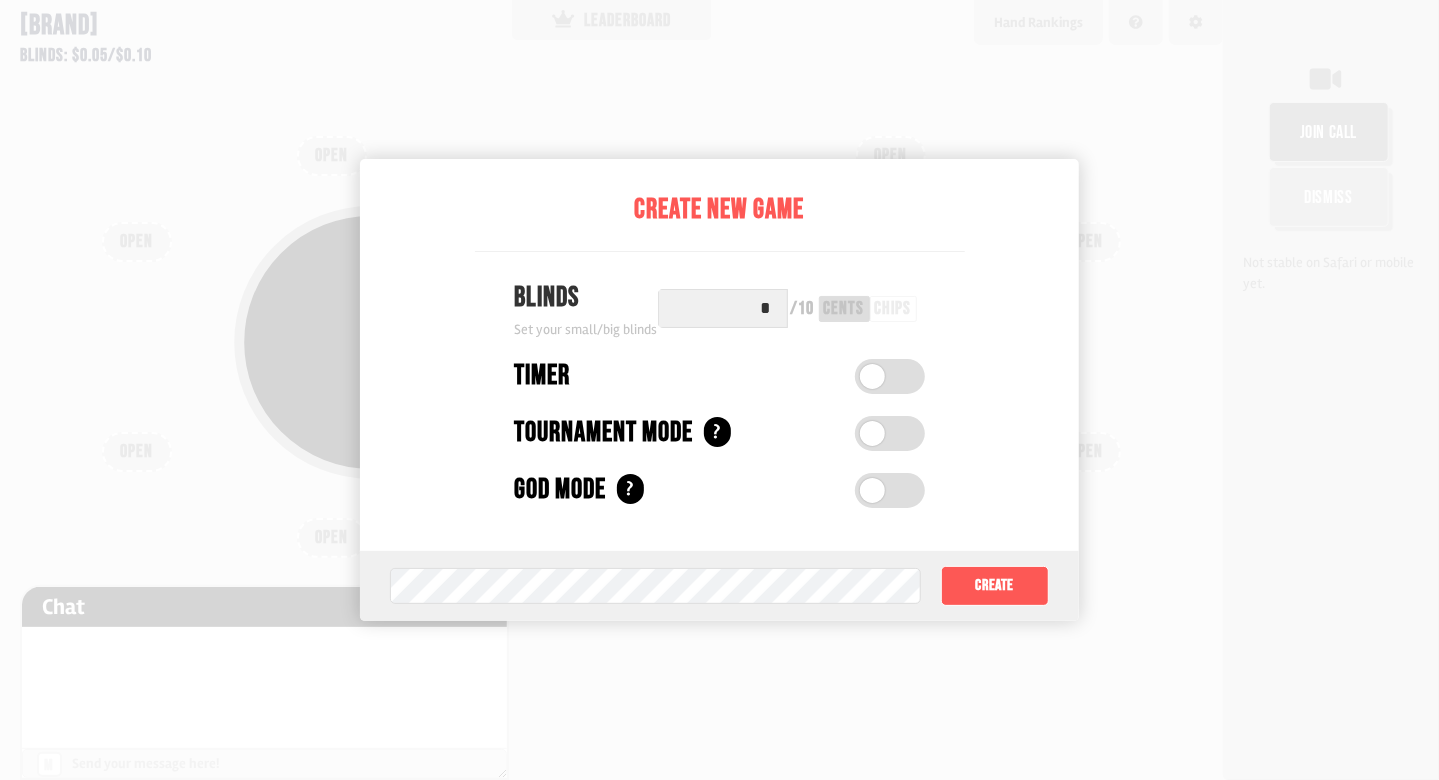 click at bounding box center [719, 390] 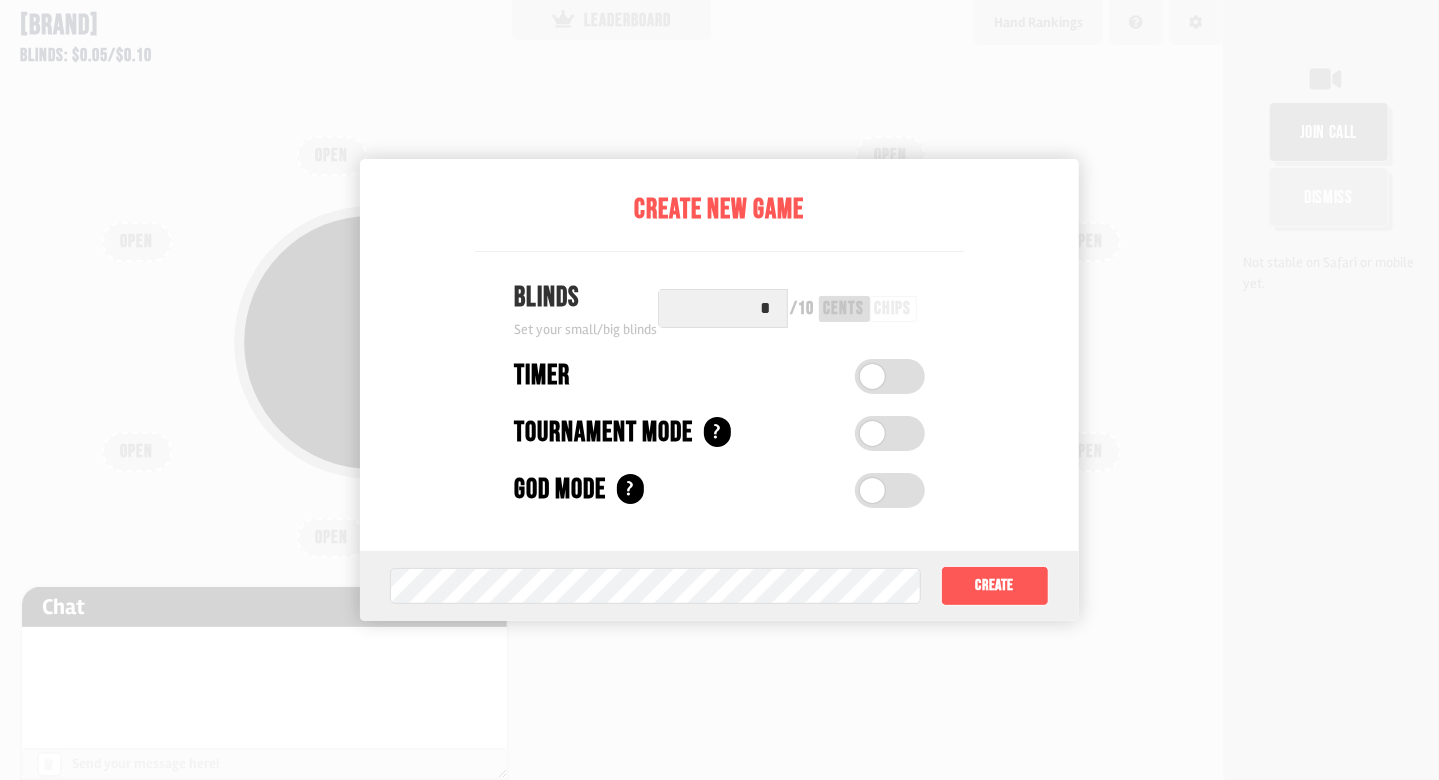 click at bounding box center (719, 390) 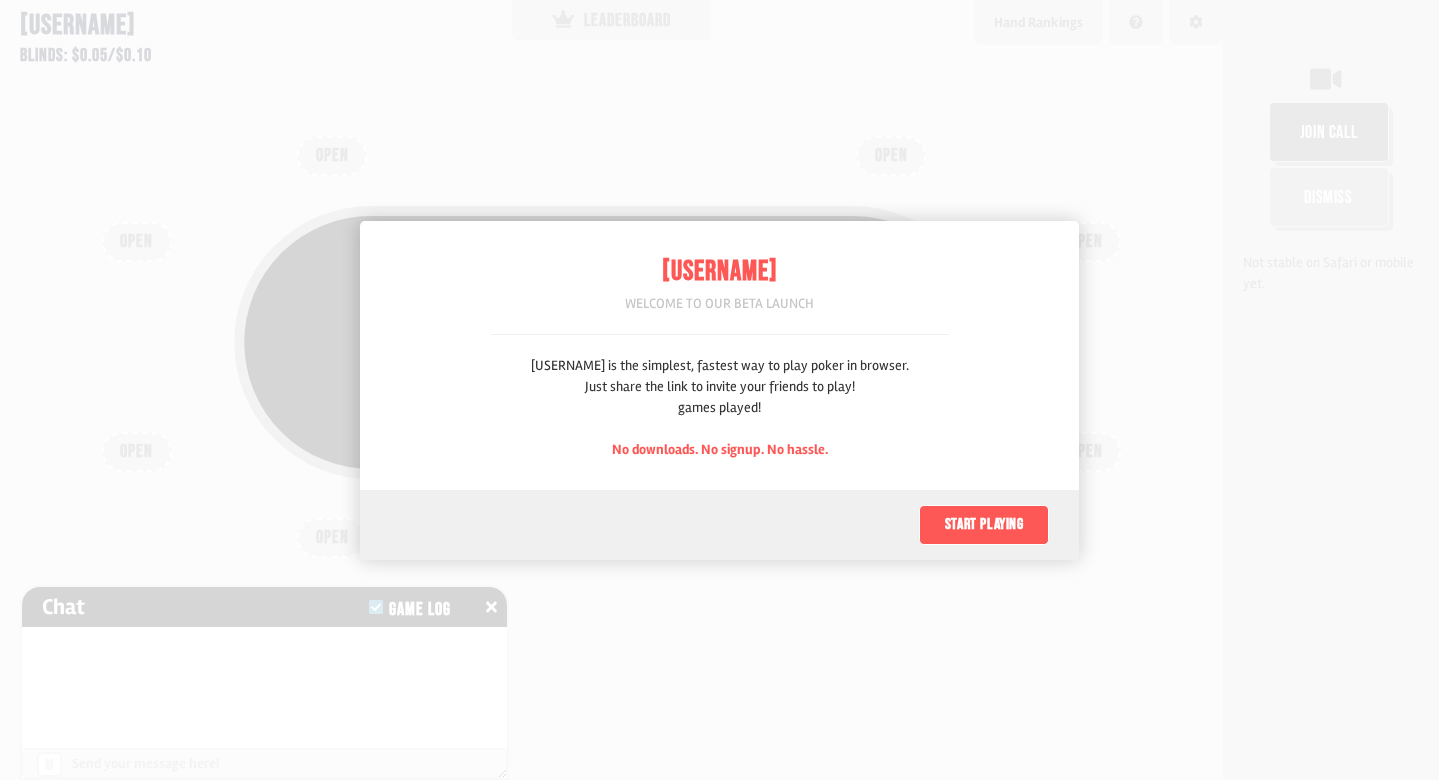 scroll, scrollTop: 0, scrollLeft: 0, axis: both 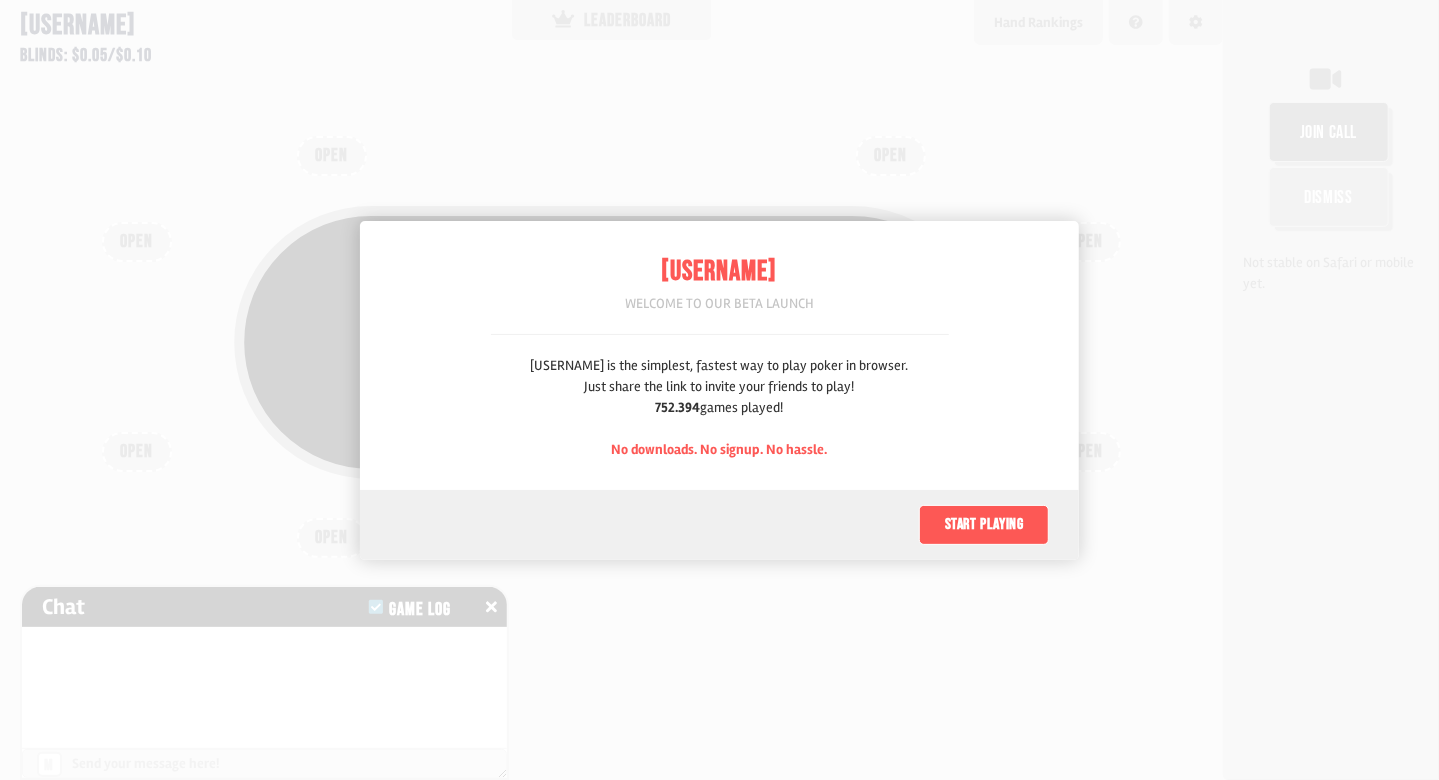 click at bounding box center (719, 390) 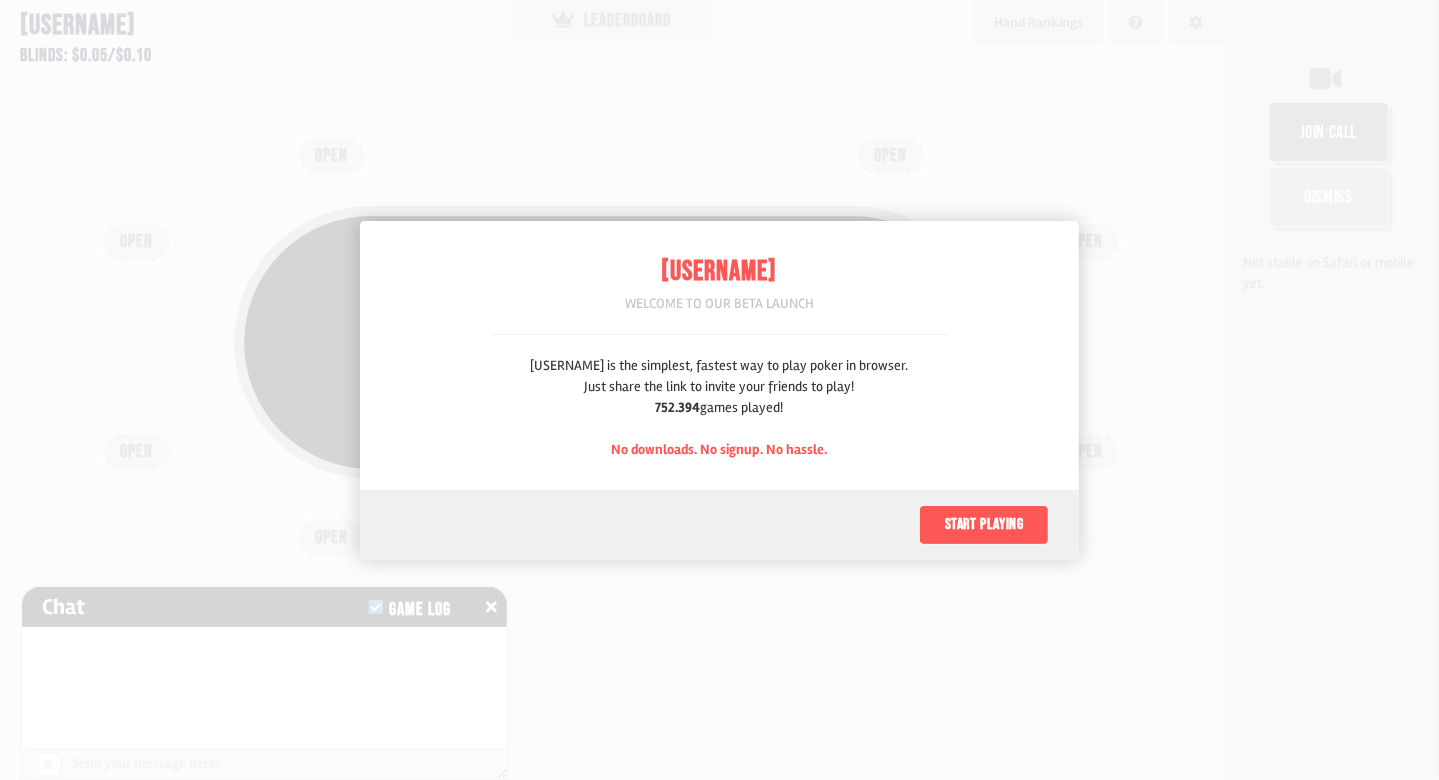 click at bounding box center (719, 390) 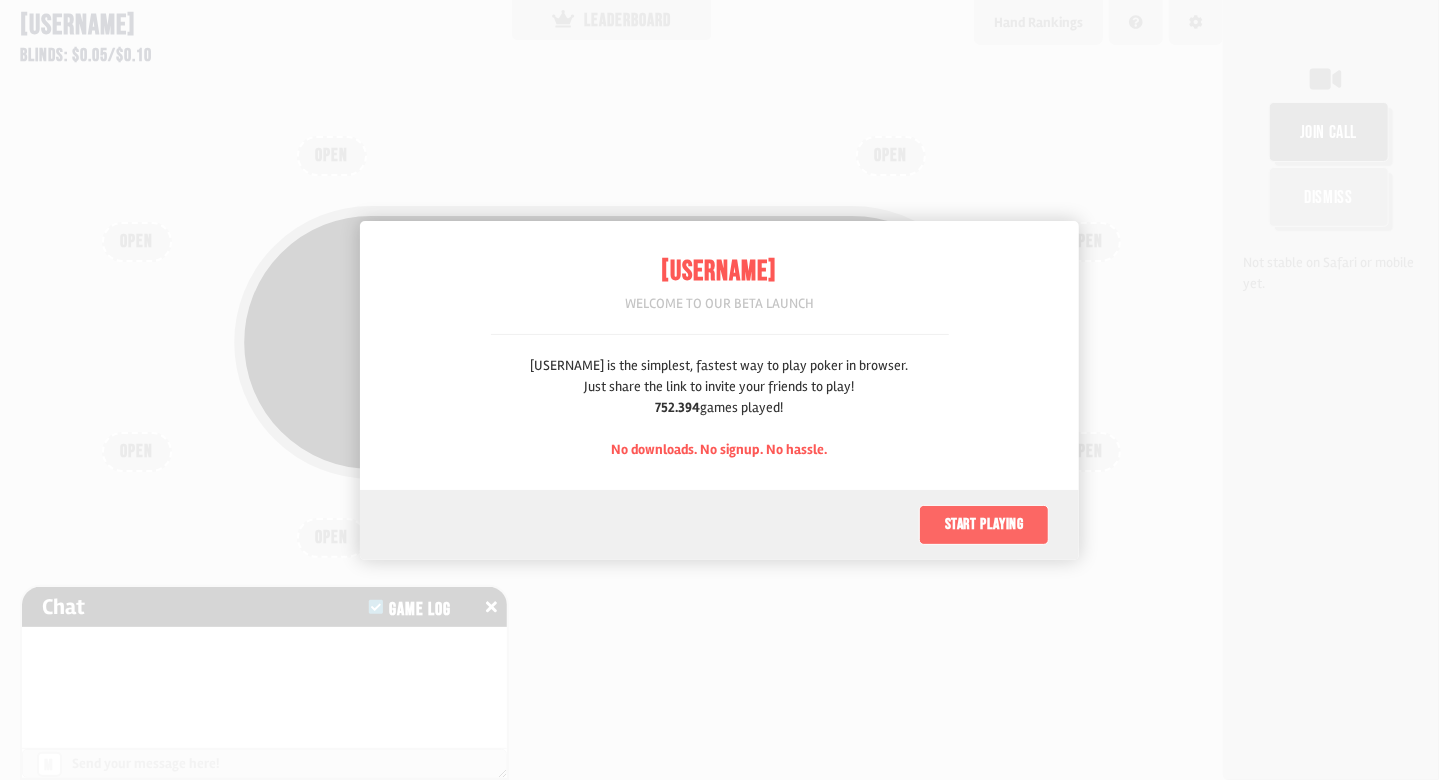 click on "Start playing" at bounding box center (984, 525) 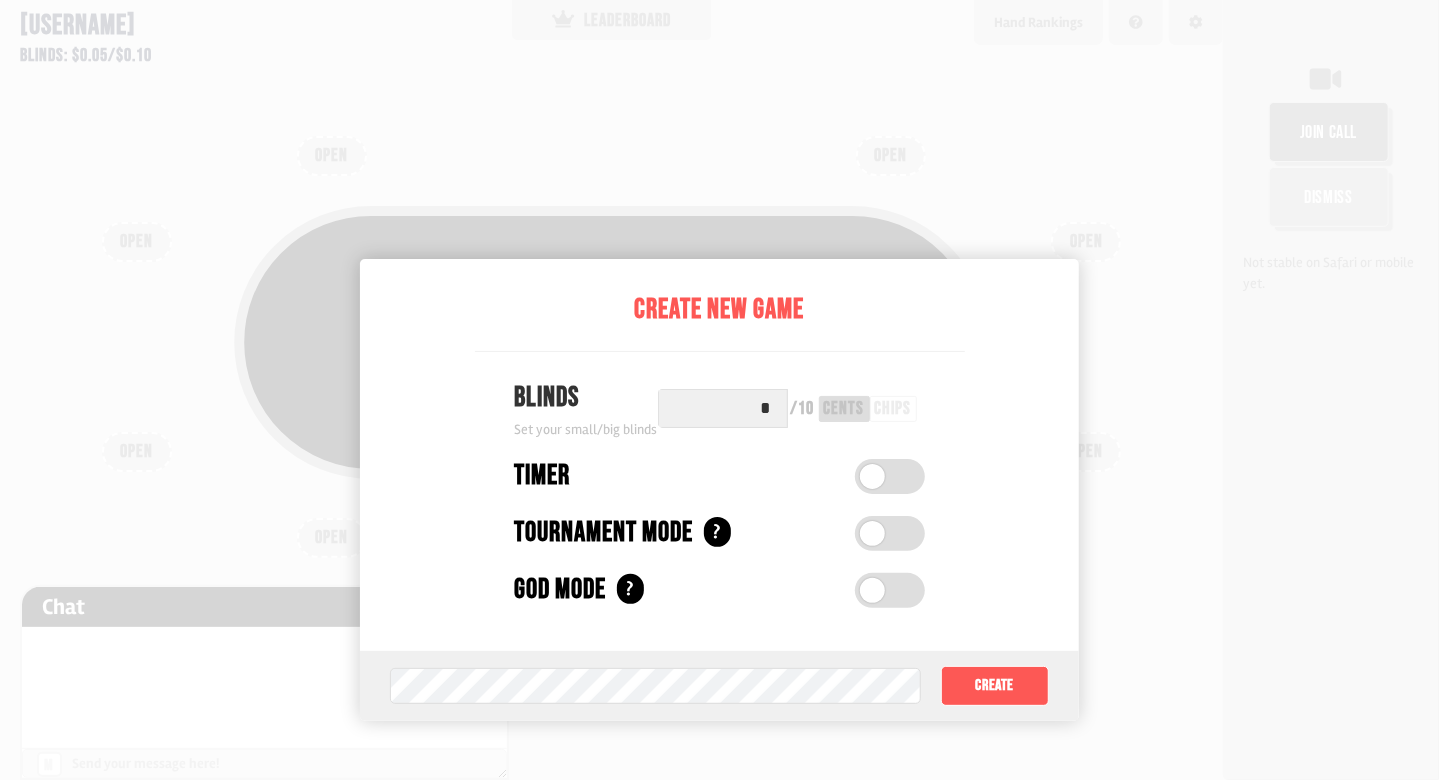 scroll, scrollTop: 100, scrollLeft: 0, axis: vertical 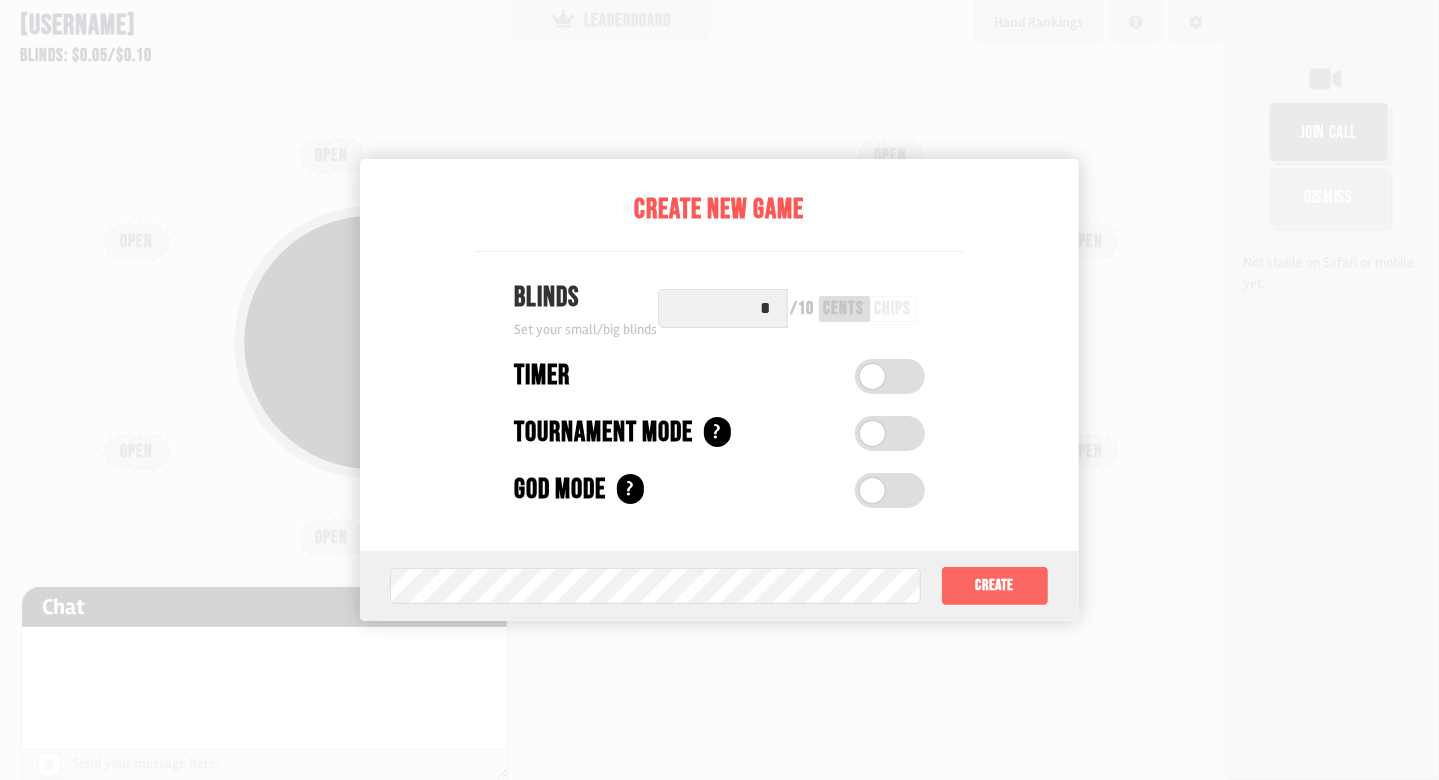 click on "Create" at bounding box center [995, 586] 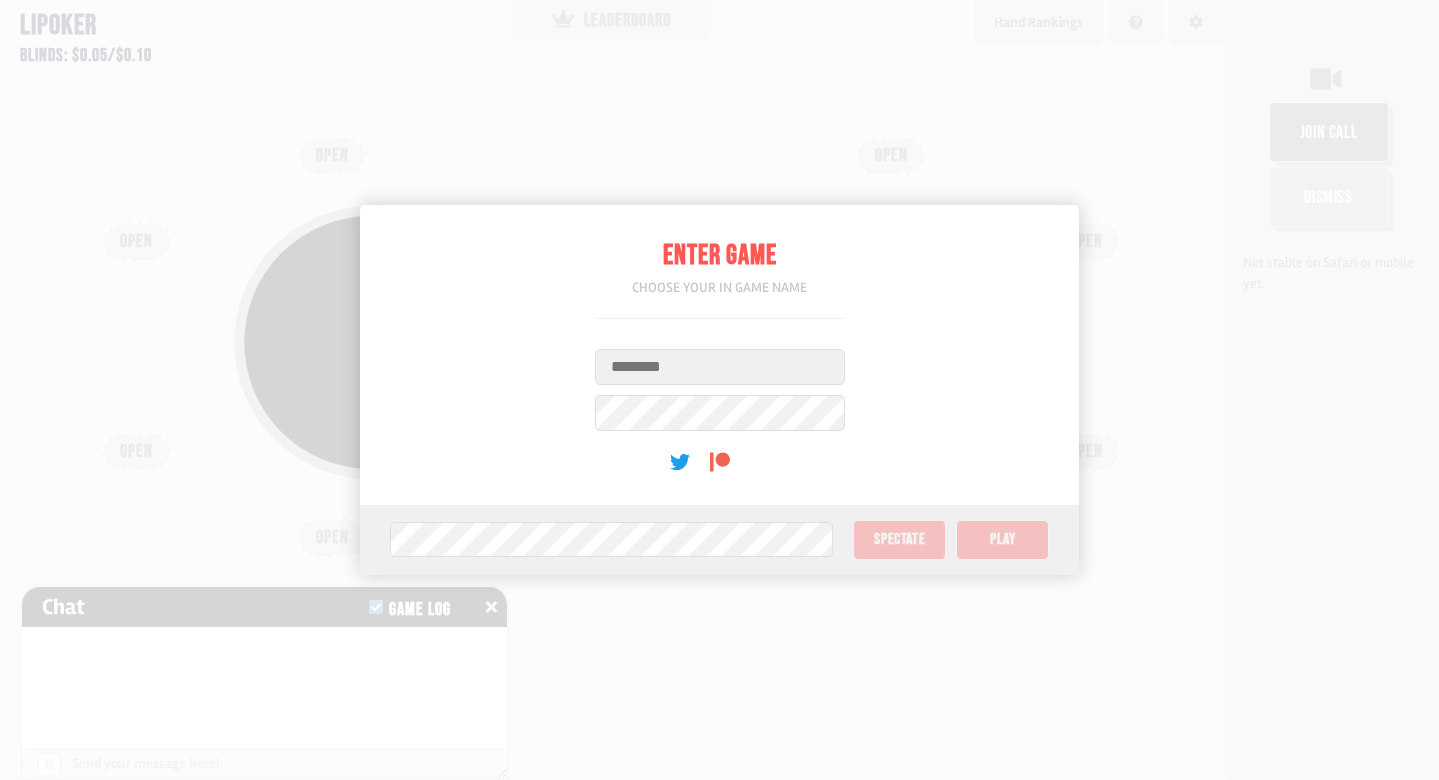 scroll, scrollTop: 0, scrollLeft: 0, axis: both 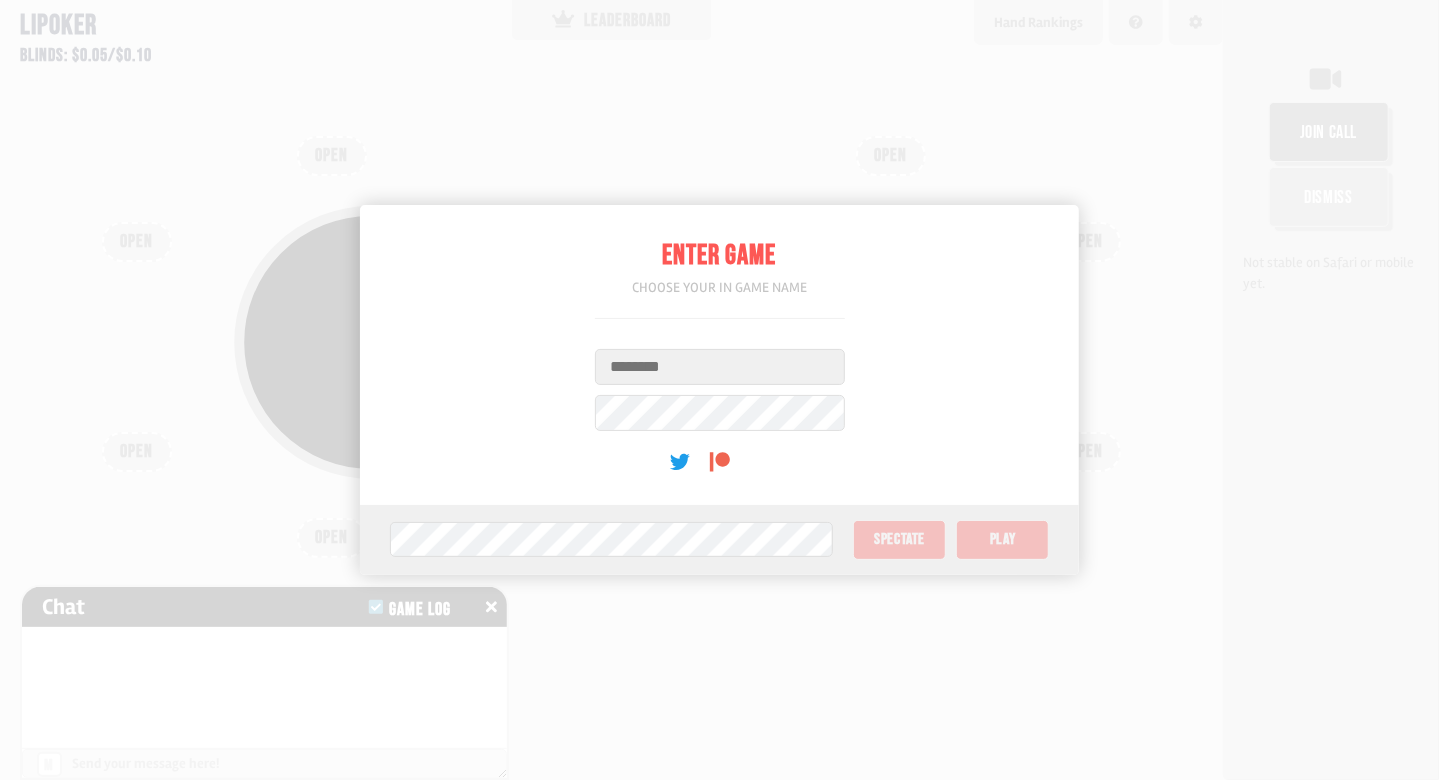 click on "Username" at bounding box center [720, 367] 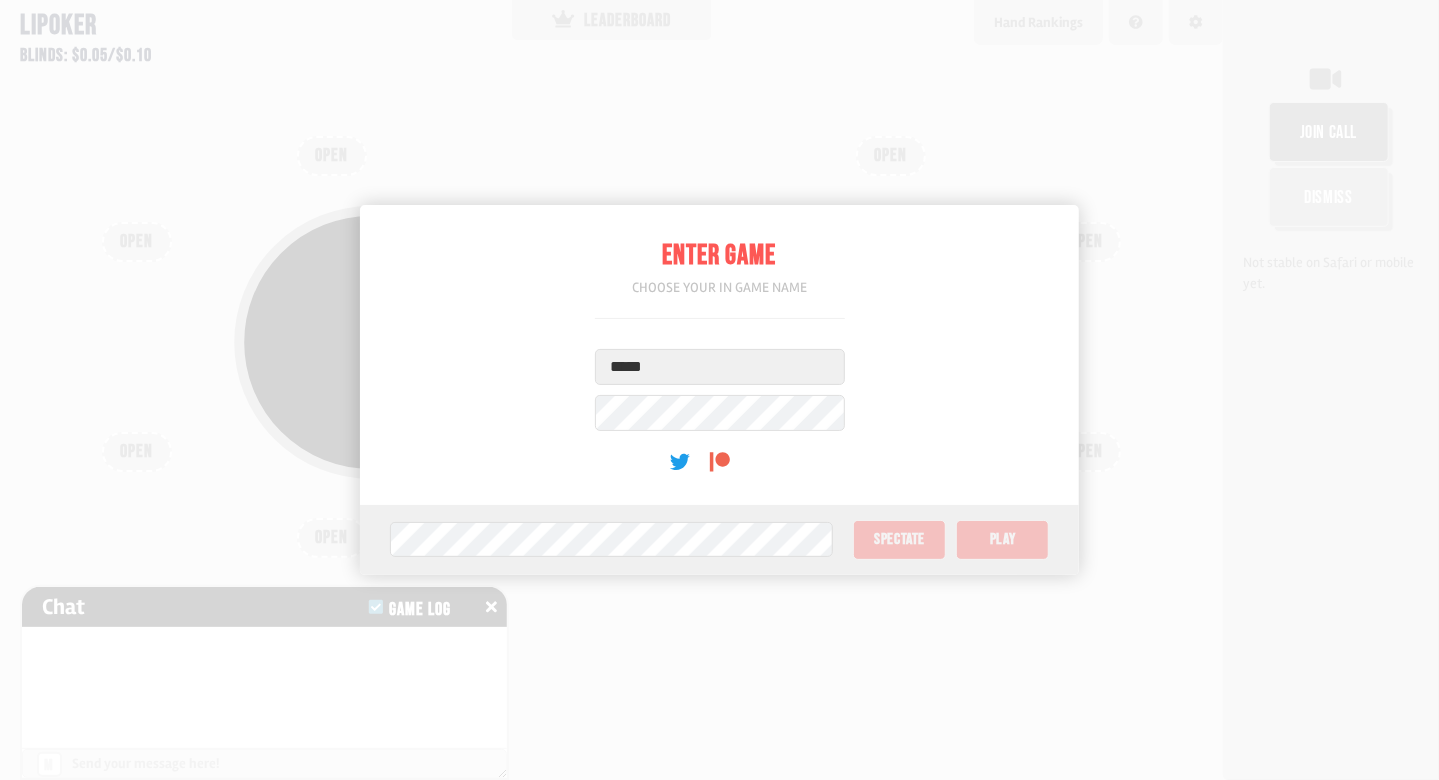 type on "*****" 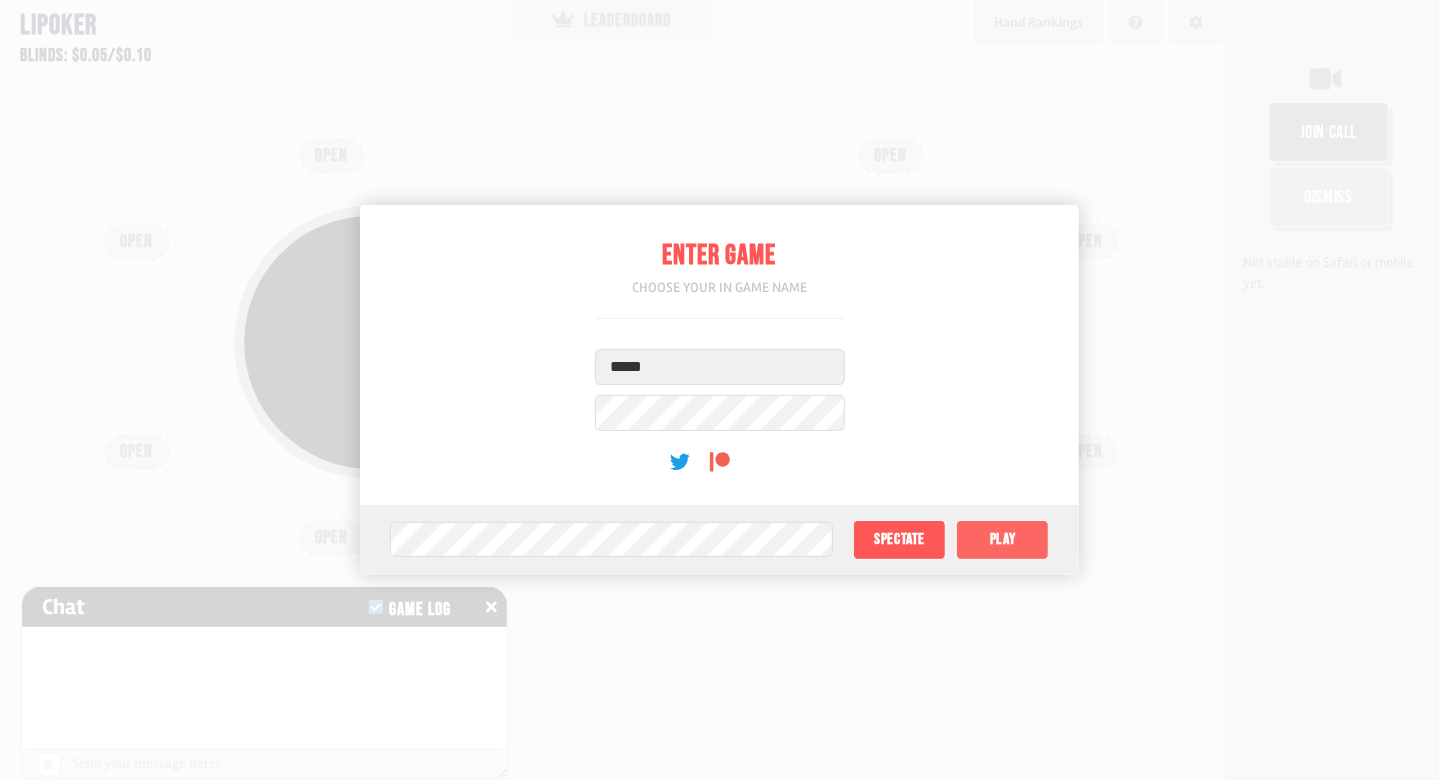 click on "Play" at bounding box center [1002, 540] 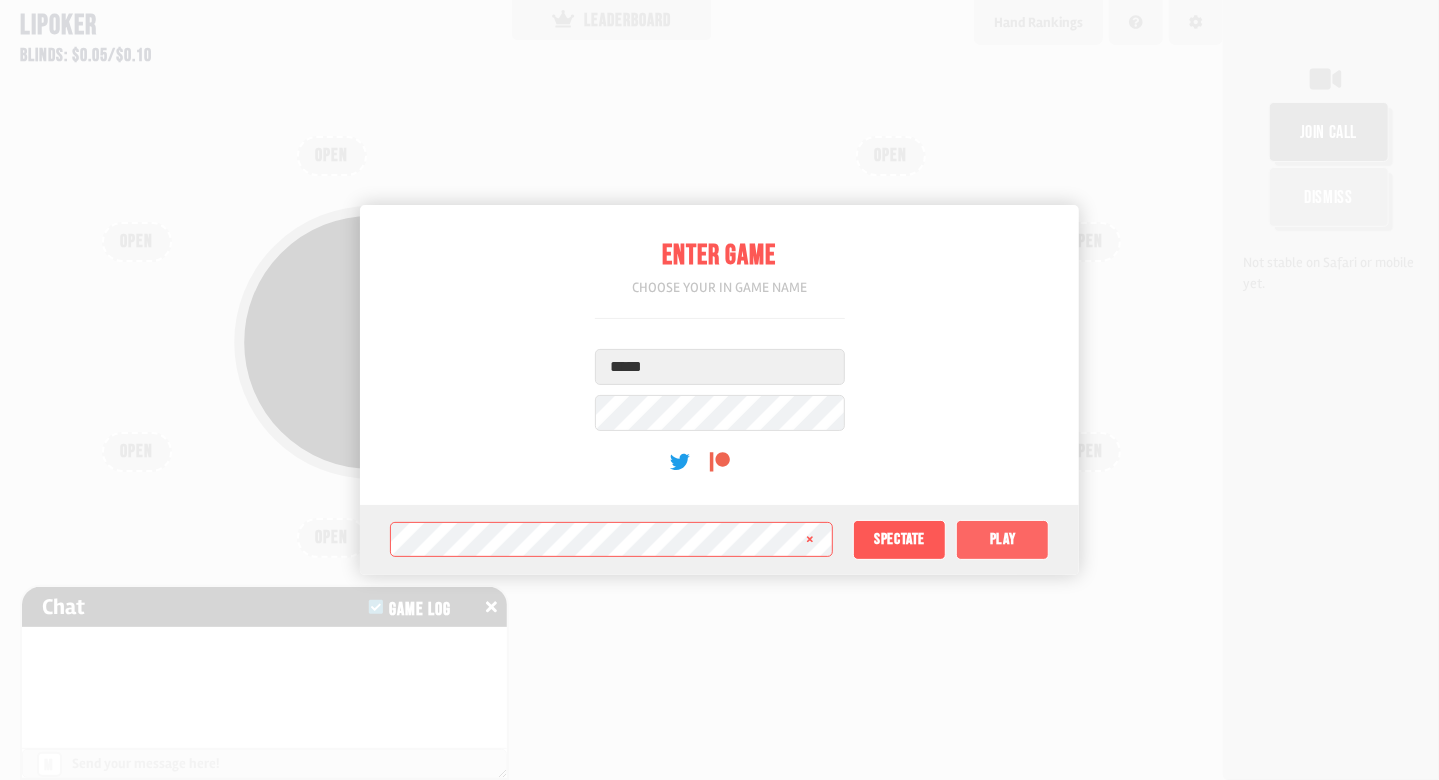 click on "Play" at bounding box center (1002, 540) 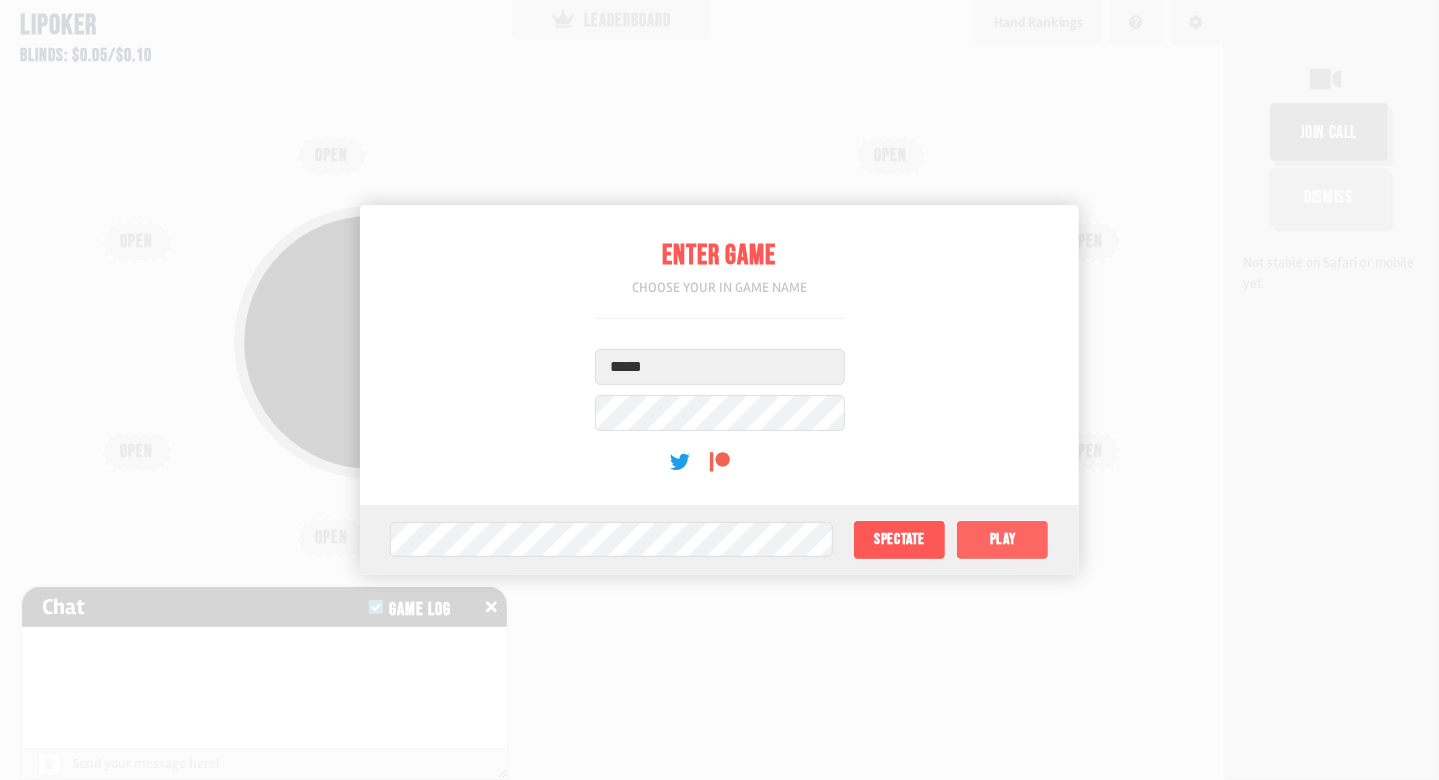 click on "Play" at bounding box center (1002, 540) 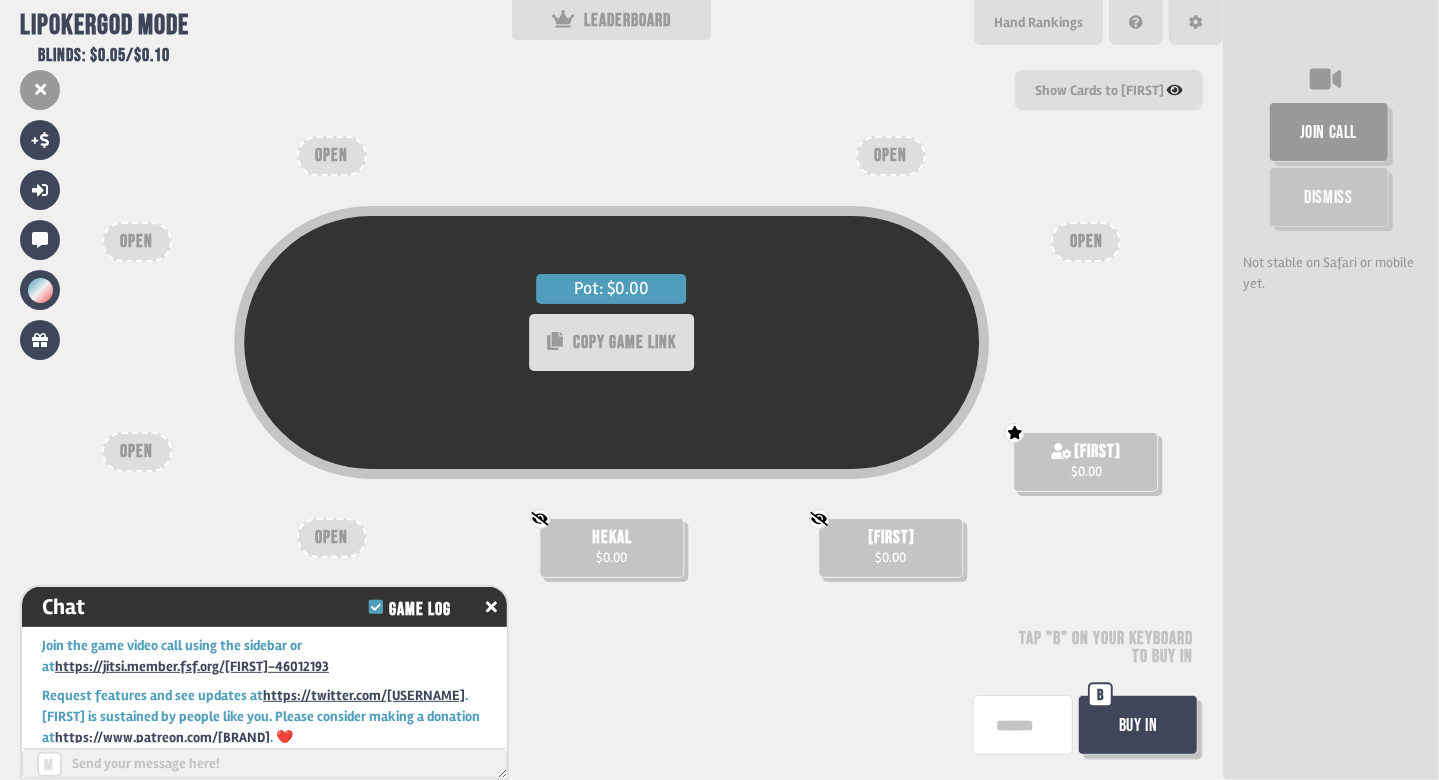 scroll, scrollTop: 13, scrollLeft: 0, axis: vertical 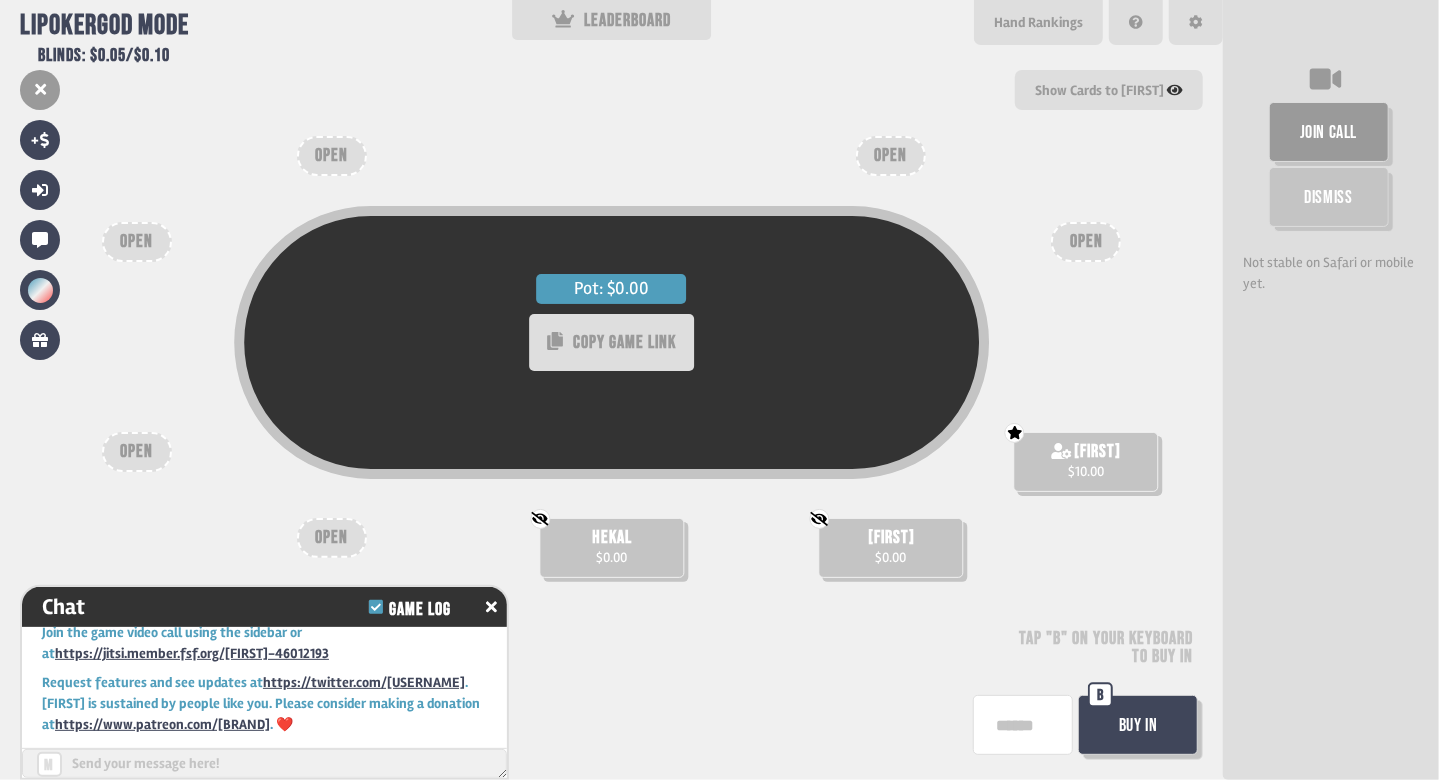 click on "Buy In" at bounding box center [1138, 725] 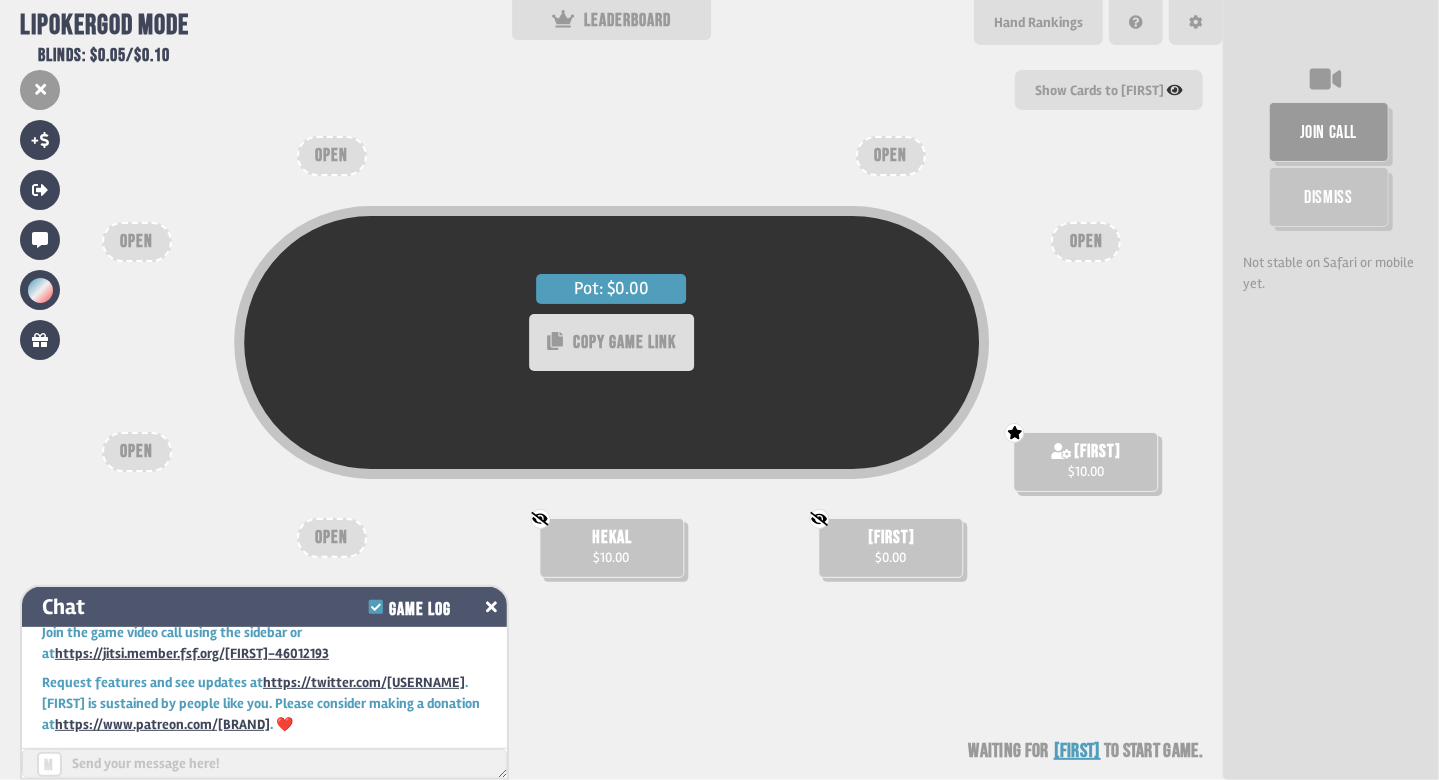 click at bounding box center (491, 607) 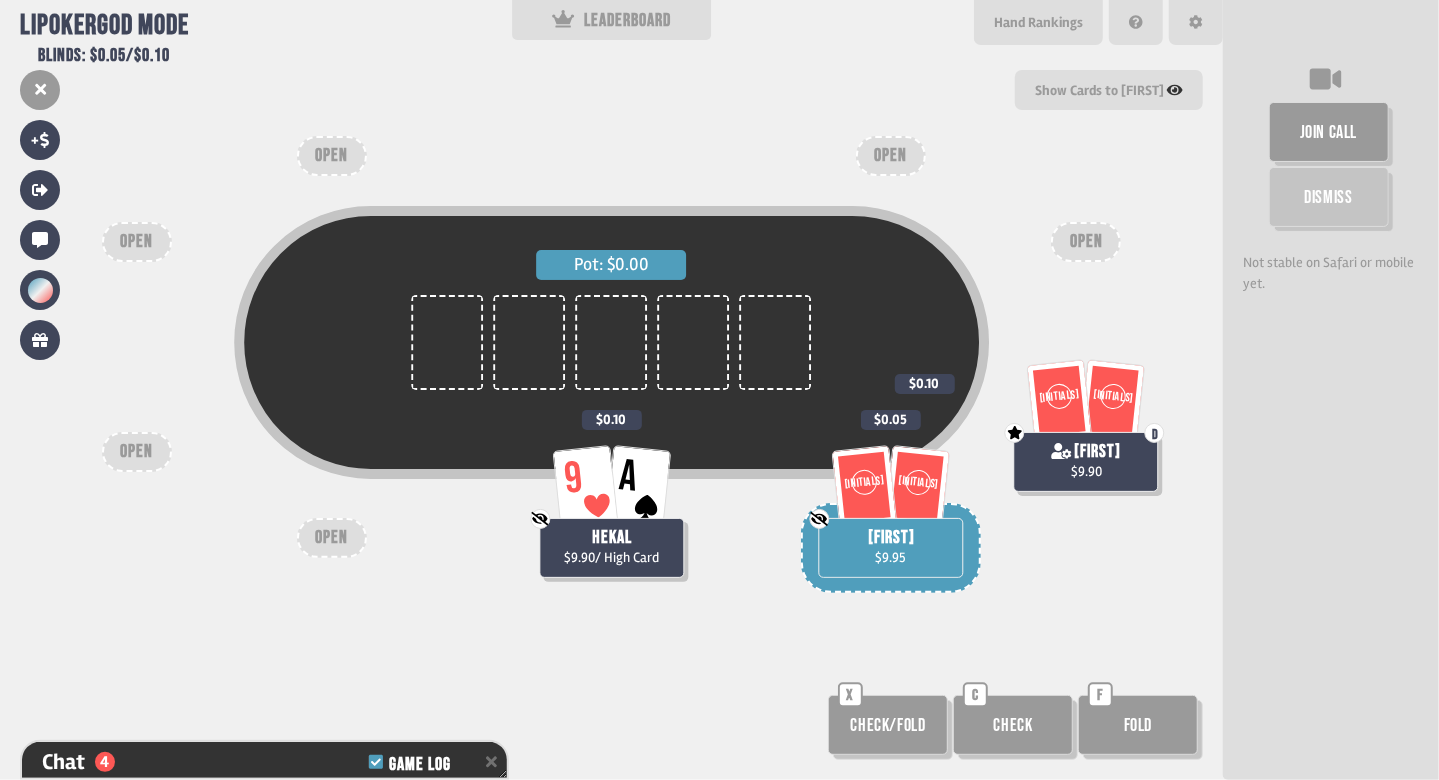 click on "Pot: $0.00" at bounding box center (611, 381) 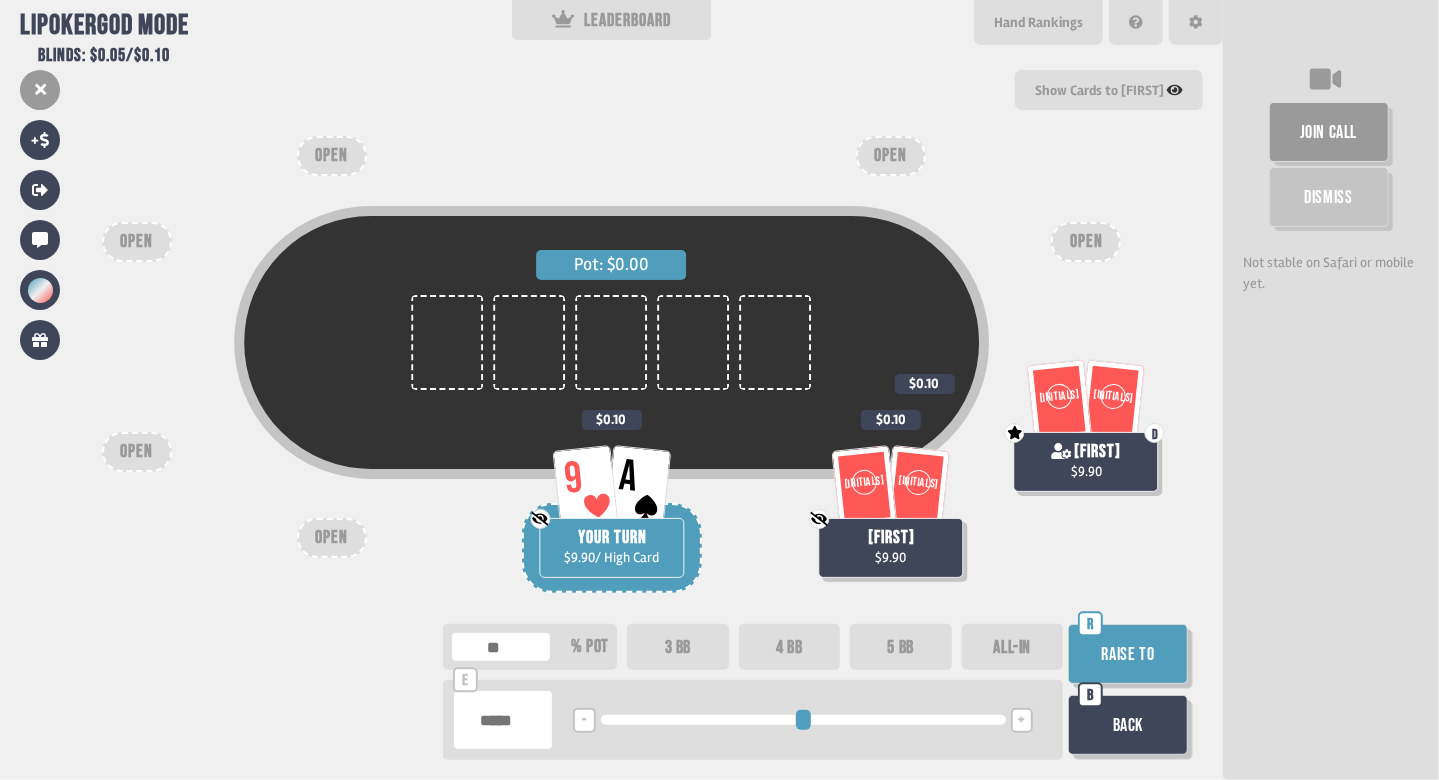 click at bounding box center [503, 720] 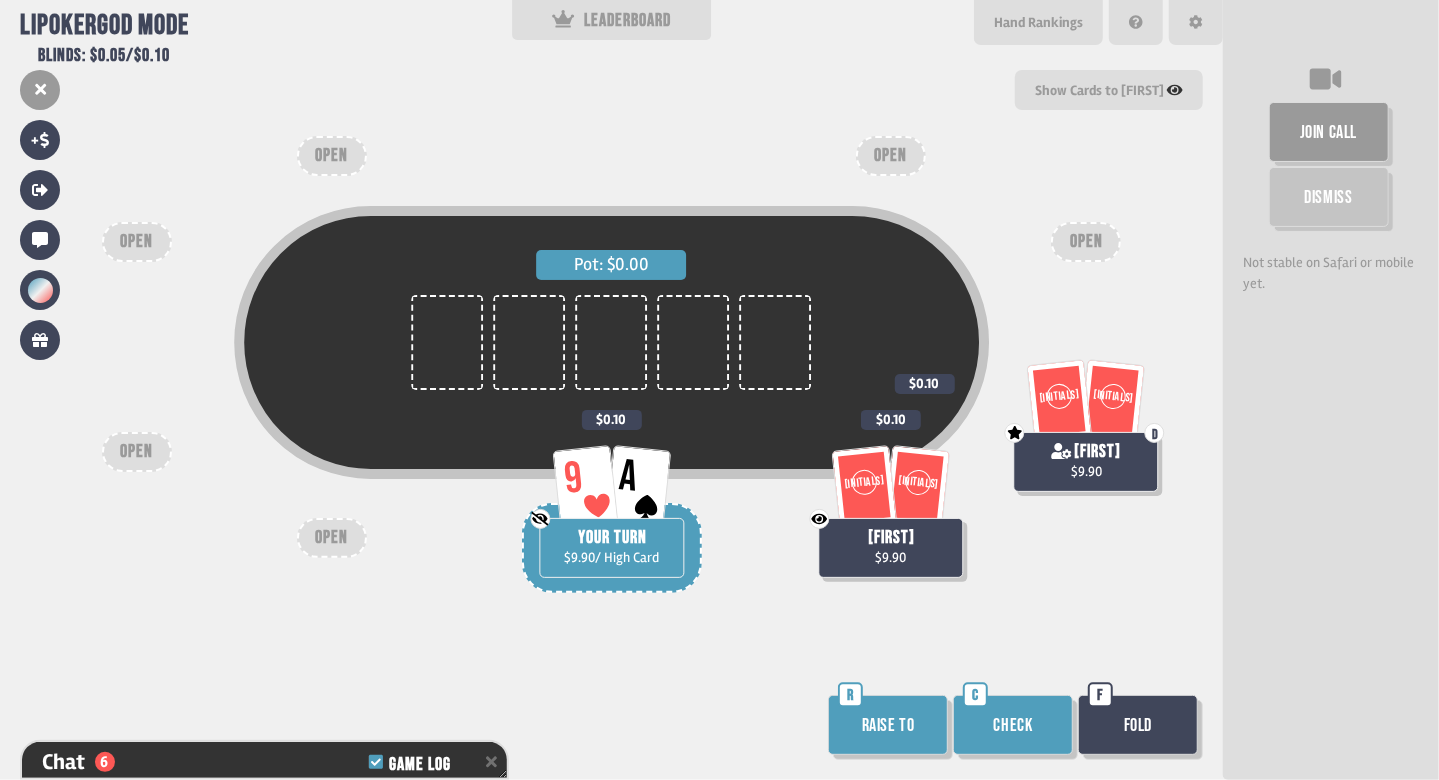 scroll, scrollTop: 361, scrollLeft: 0, axis: vertical 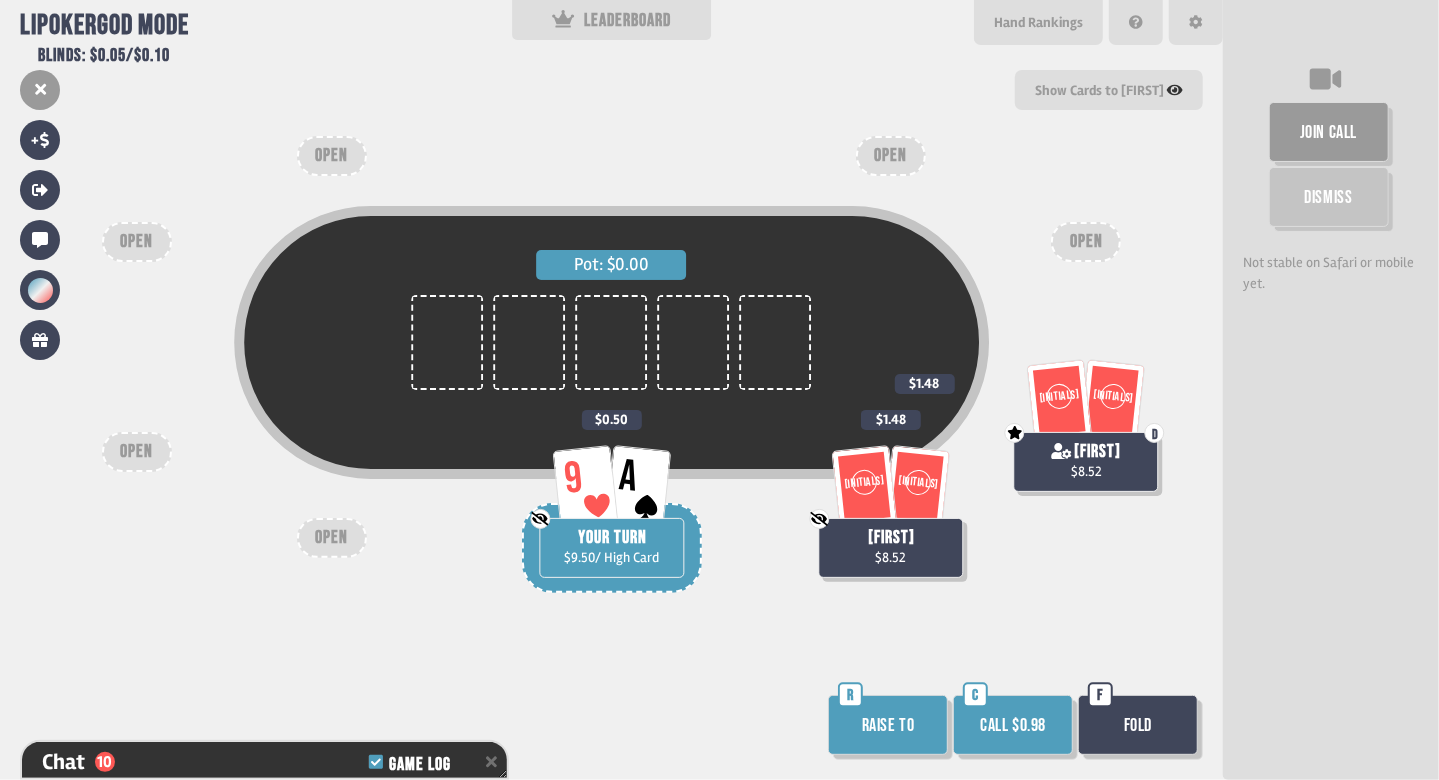 click on "Raise to" at bounding box center (888, 725) 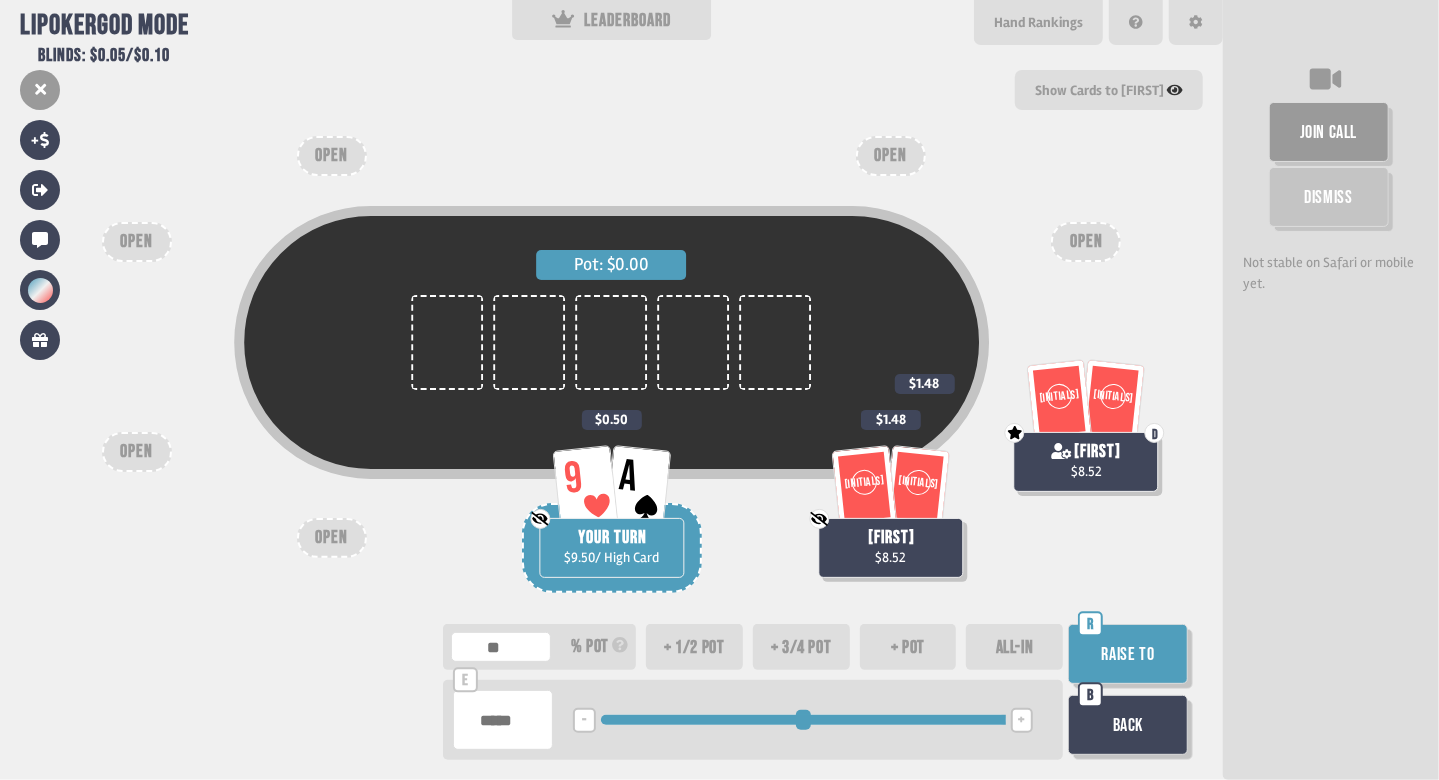 drag, startPoint x: 607, startPoint y: 717, endPoint x: 1043, endPoint y: 706, distance: 436.13873 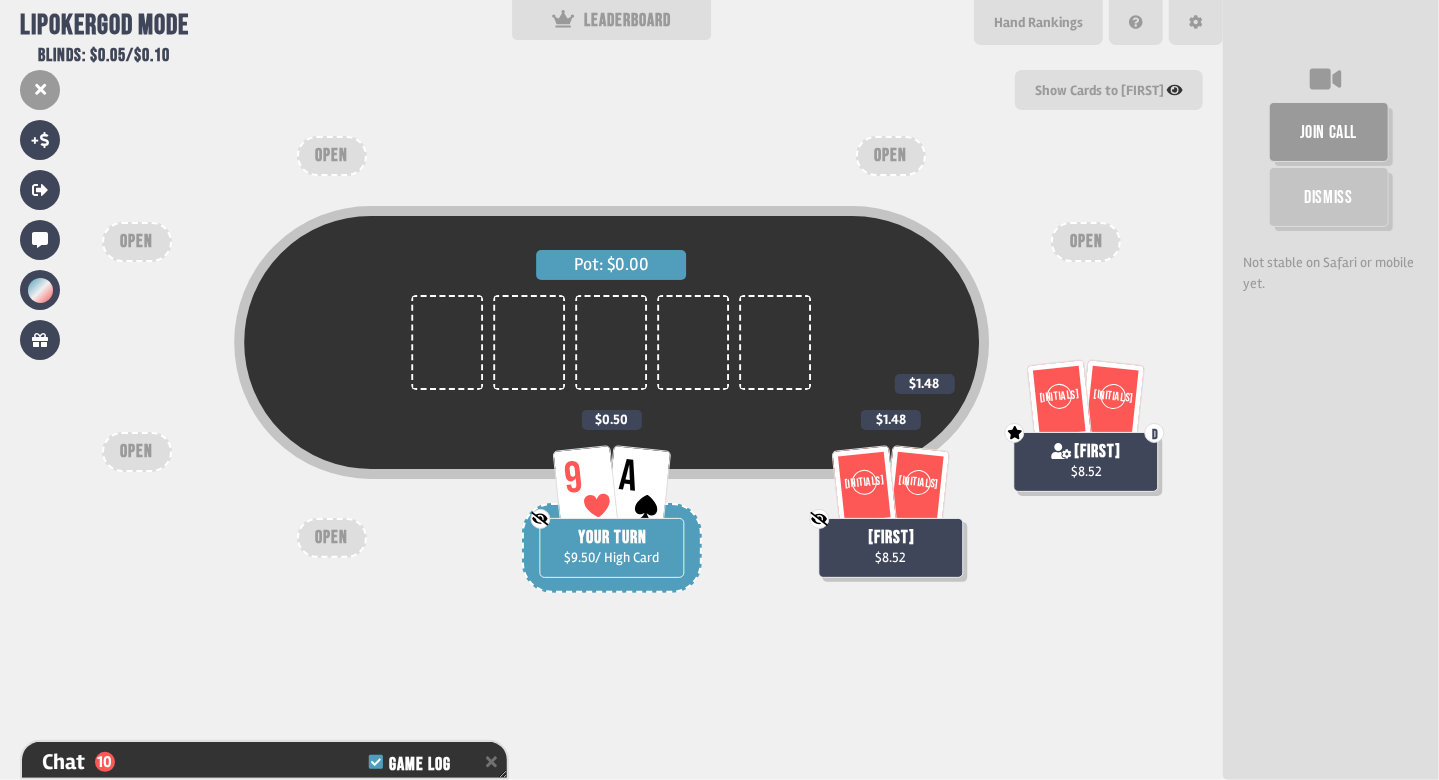 scroll, scrollTop: 477, scrollLeft: 0, axis: vertical 